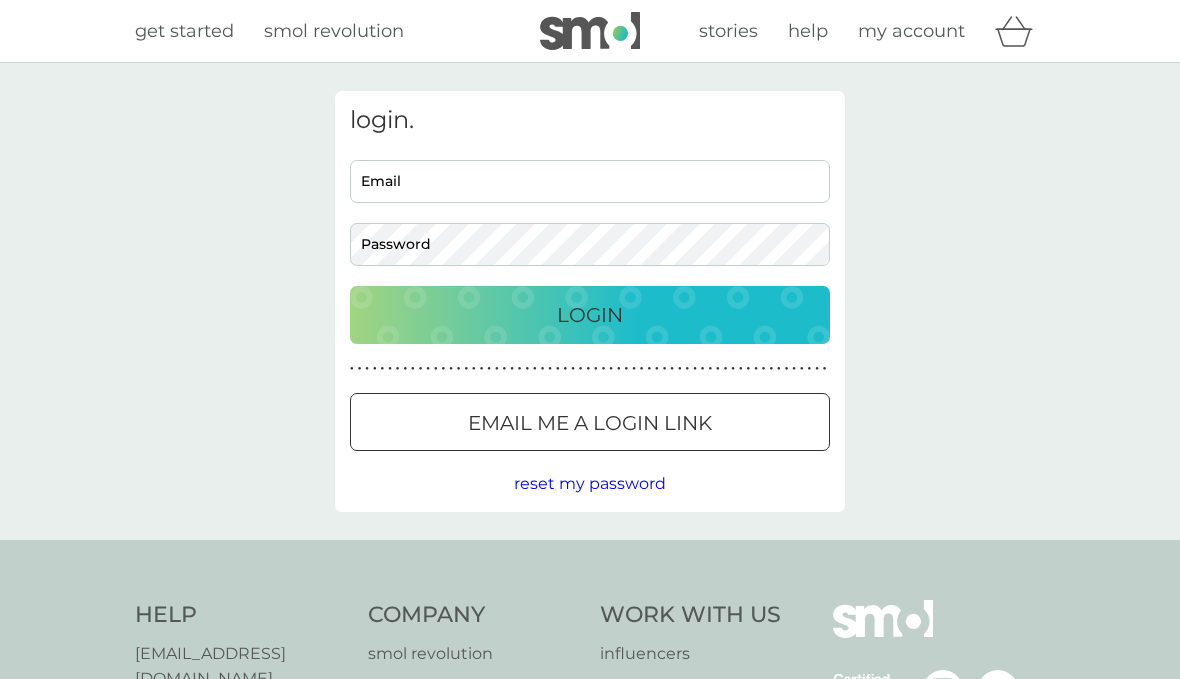scroll, scrollTop: 0, scrollLeft: 0, axis: both 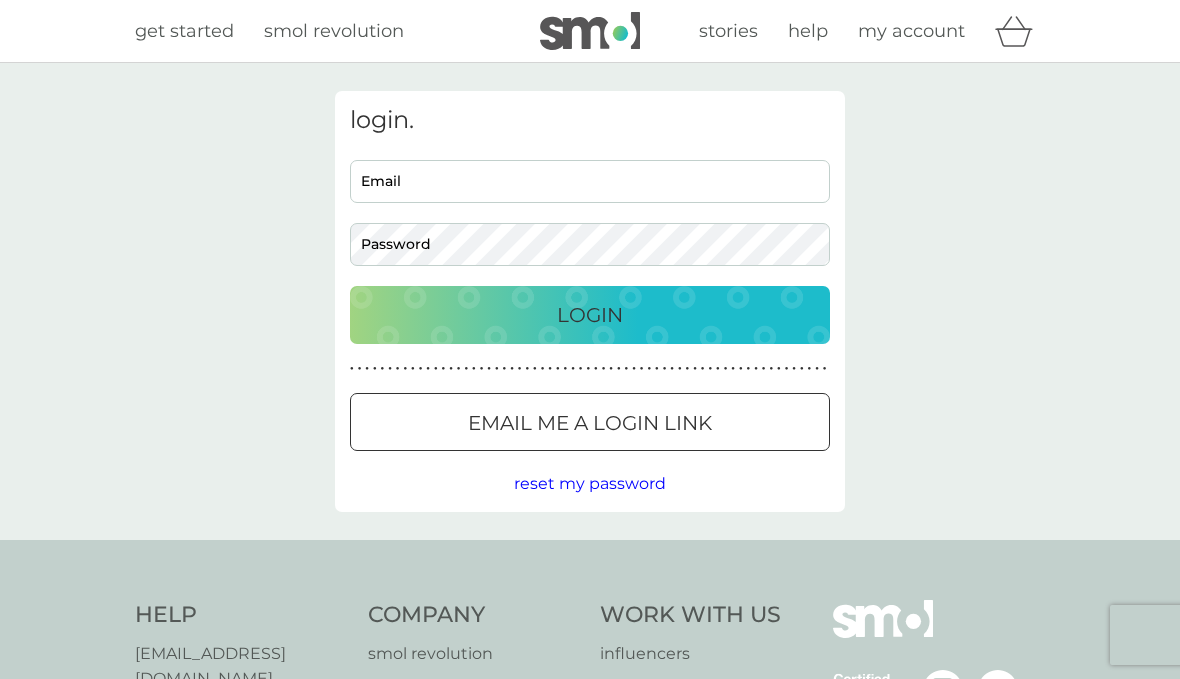 click on "Email" at bounding box center [590, 181] 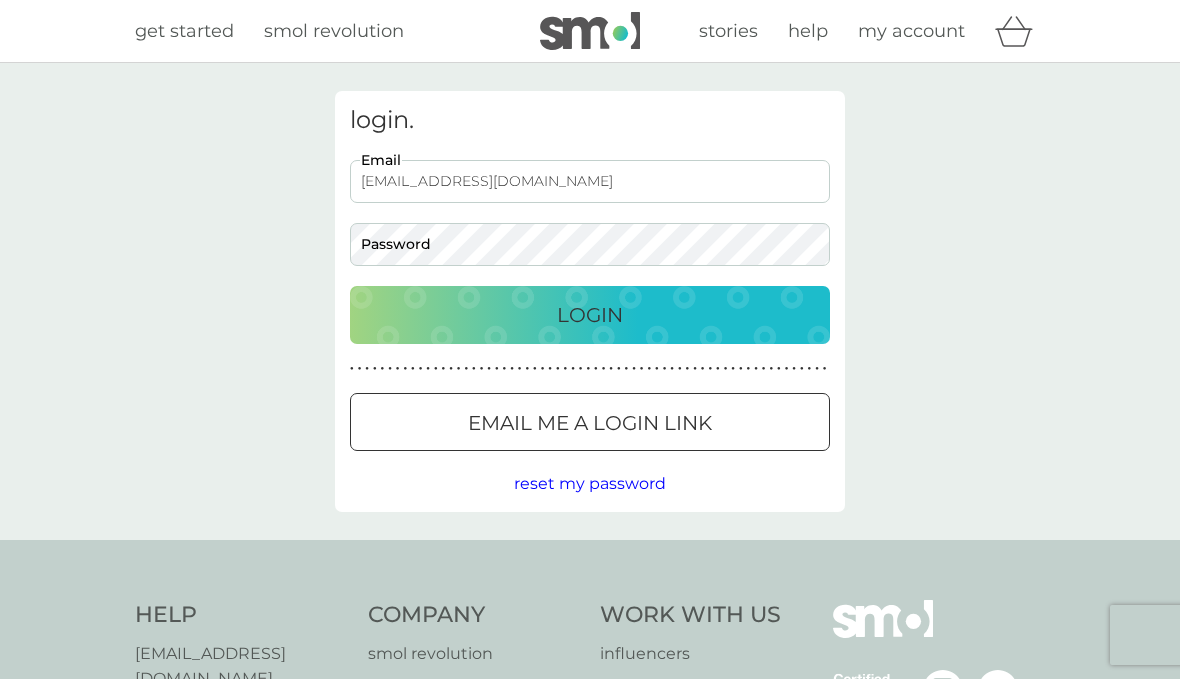 type on "[EMAIL_ADDRESS][DOMAIN_NAME]" 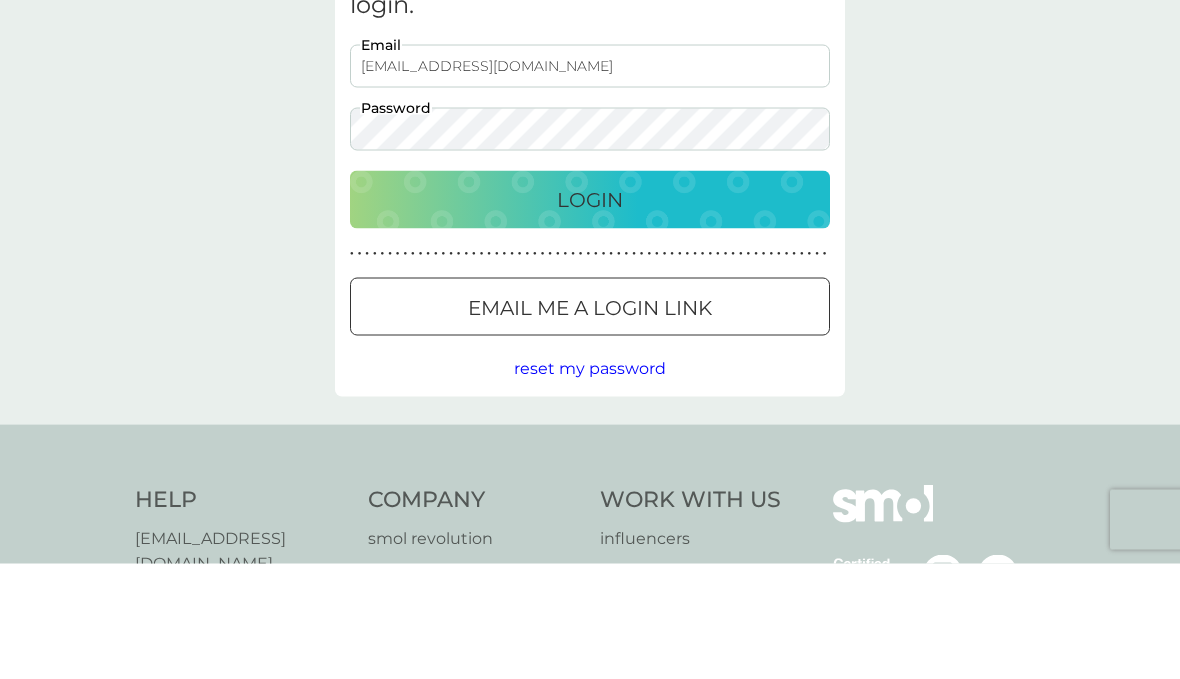 click on "Login" at bounding box center (590, 315) 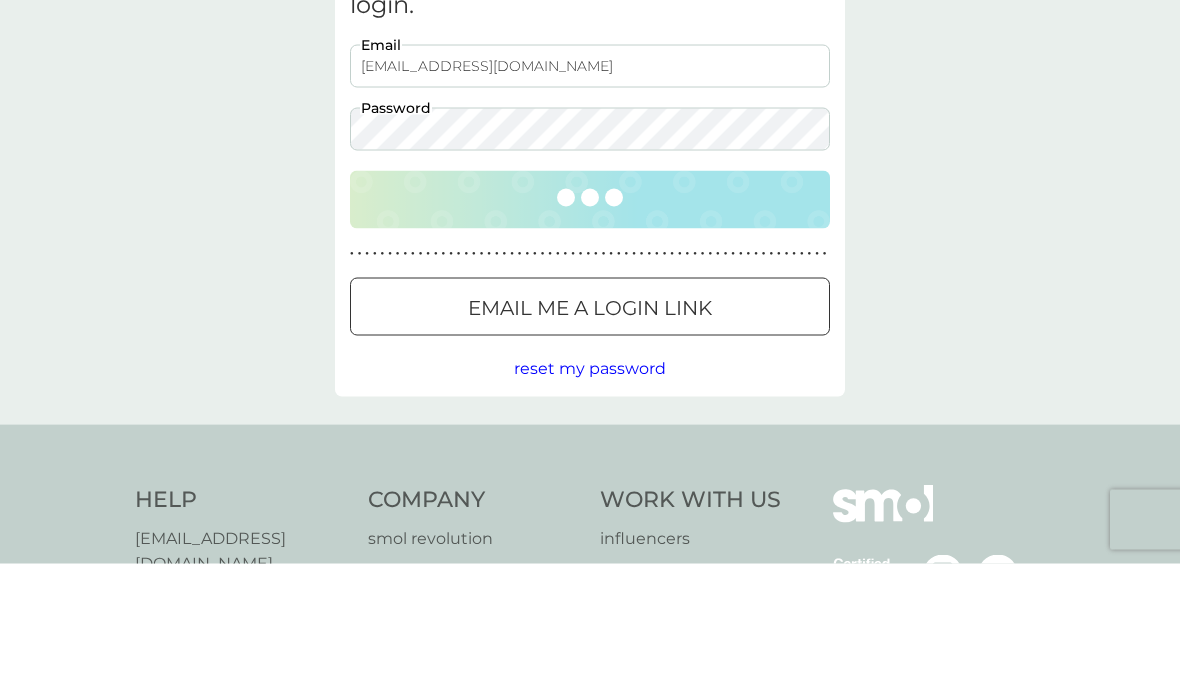 scroll, scrollTop: 116, scrollLeft: 0, axis: vertical 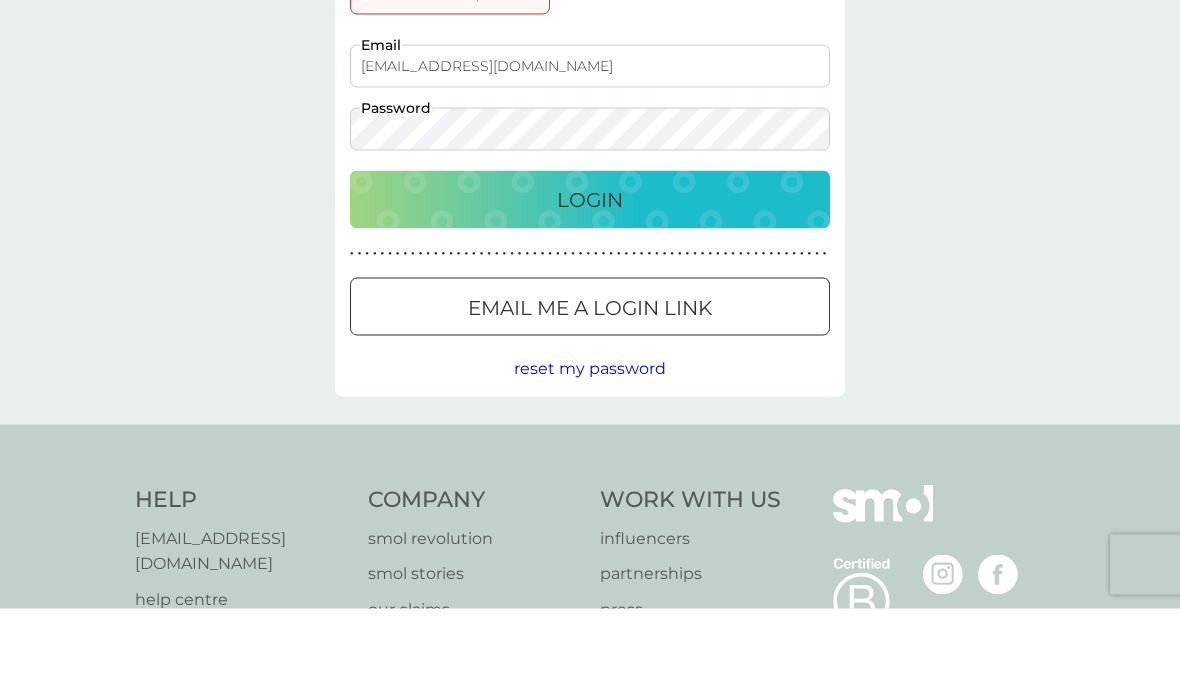 click on "Login" at bounding box center [590, 270] 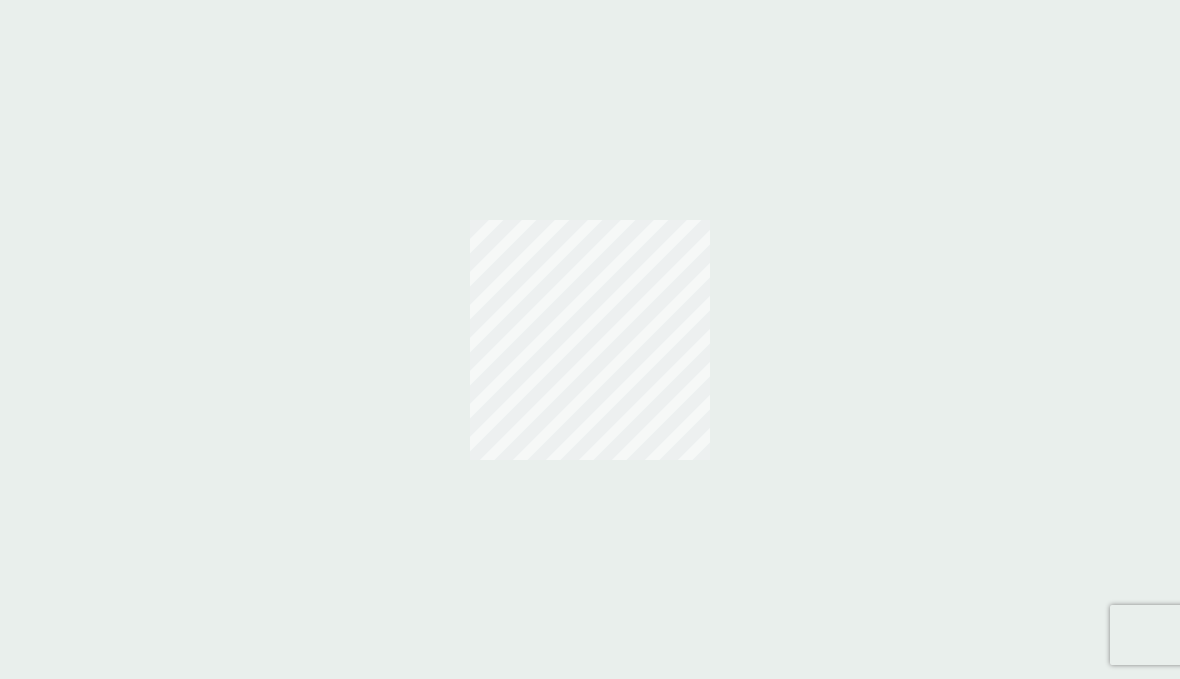 scroll, scrollTop: 0, scrollLeft: 0, axis: both 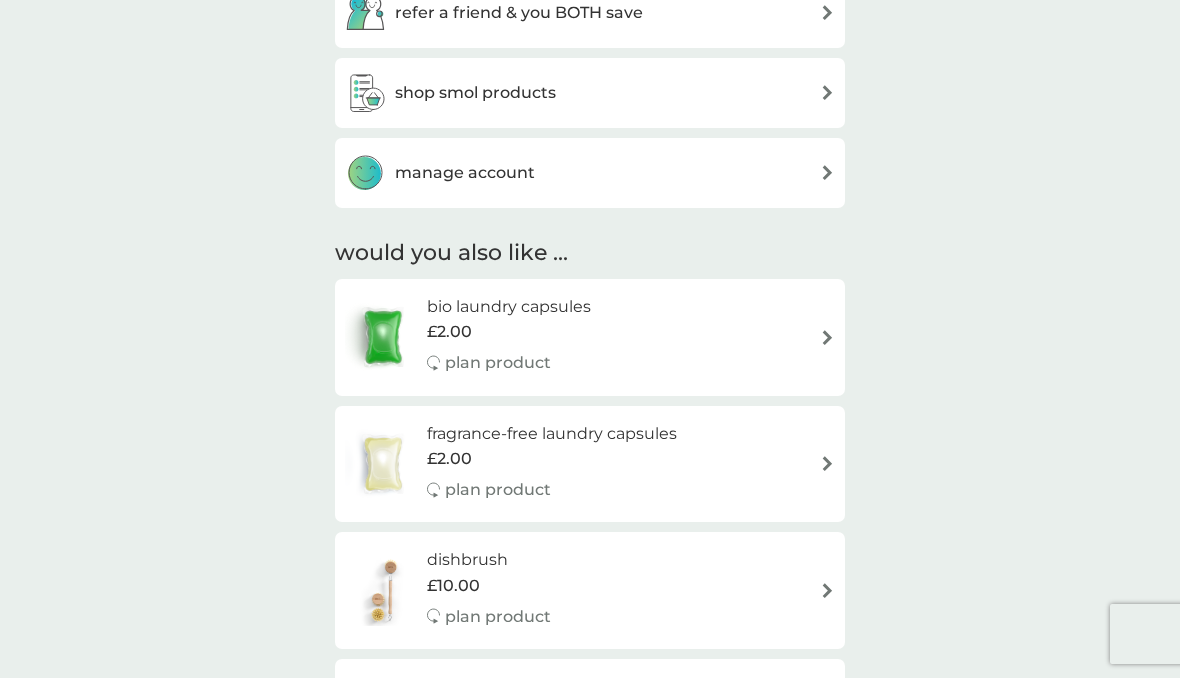 click on "manage account" at bounding box center (590, 174) 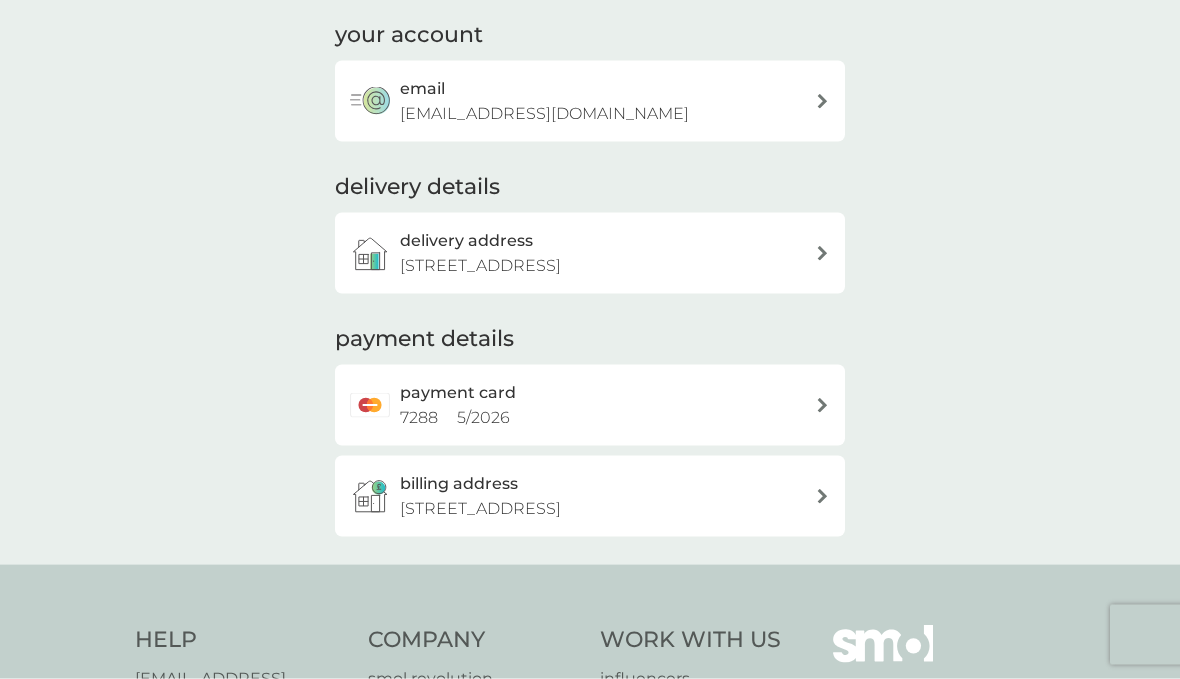 scroll, scrollTop: 260, scrollLeft: 0, axis: vertical 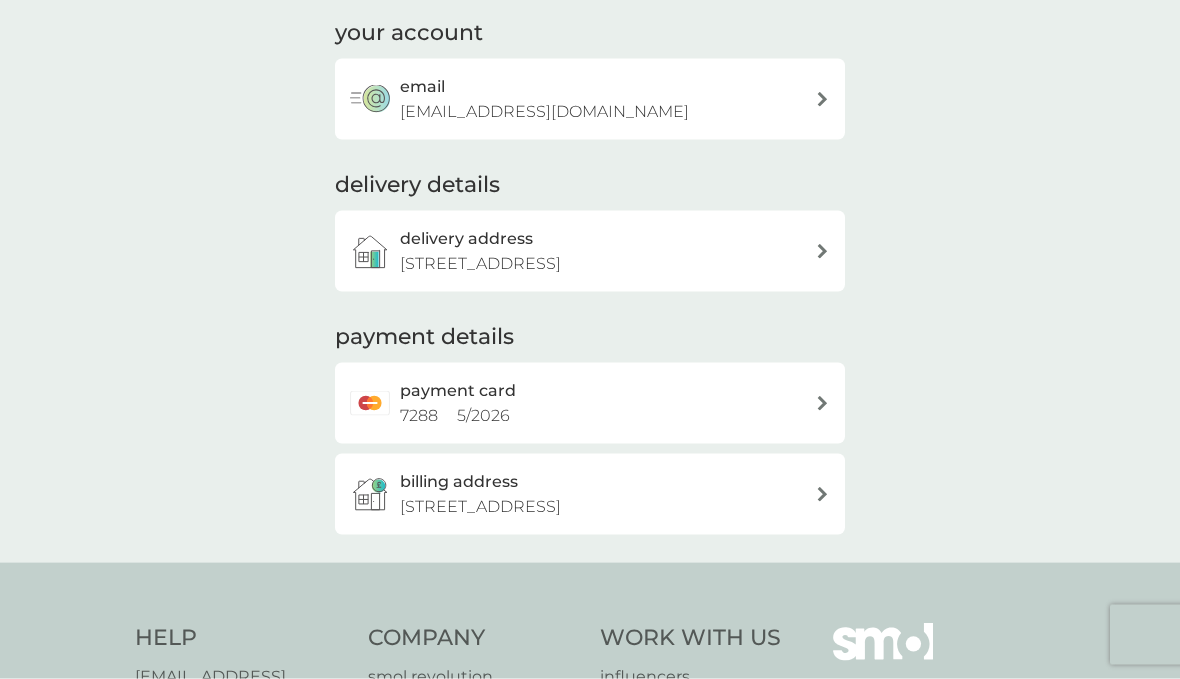 click on "payment card 7288   5 / 2026" at bounding box center (600, 403) 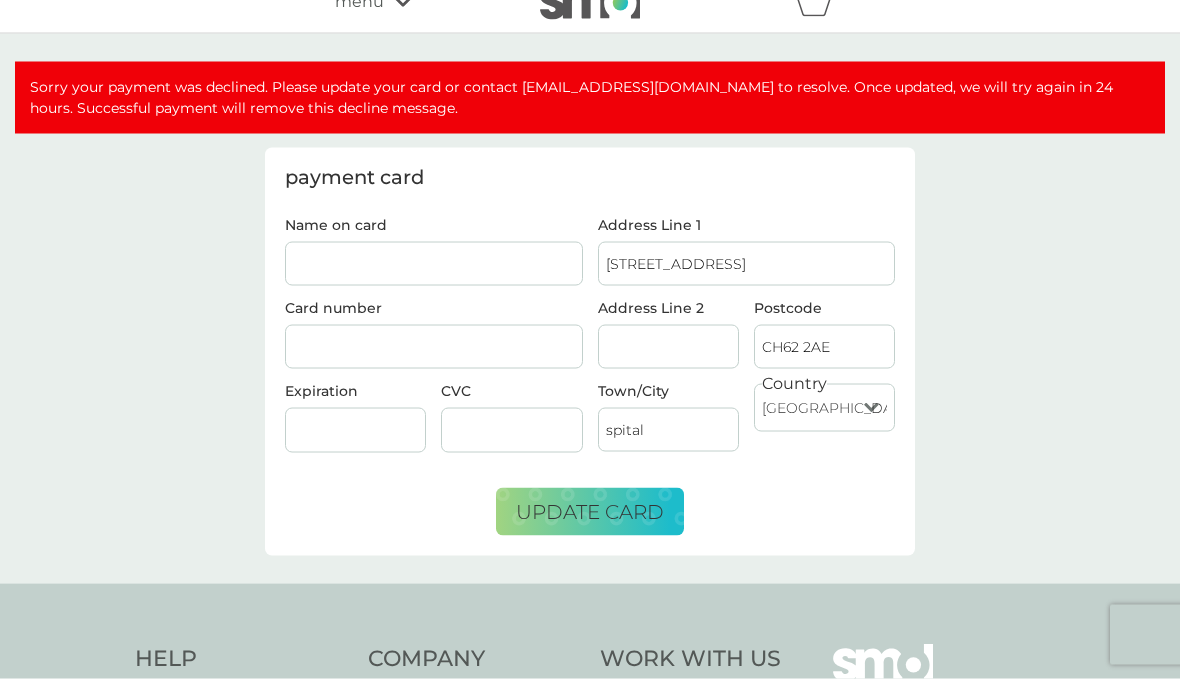 scroll, scrollTop: 32, scrollLeft: 0, axis: vertical 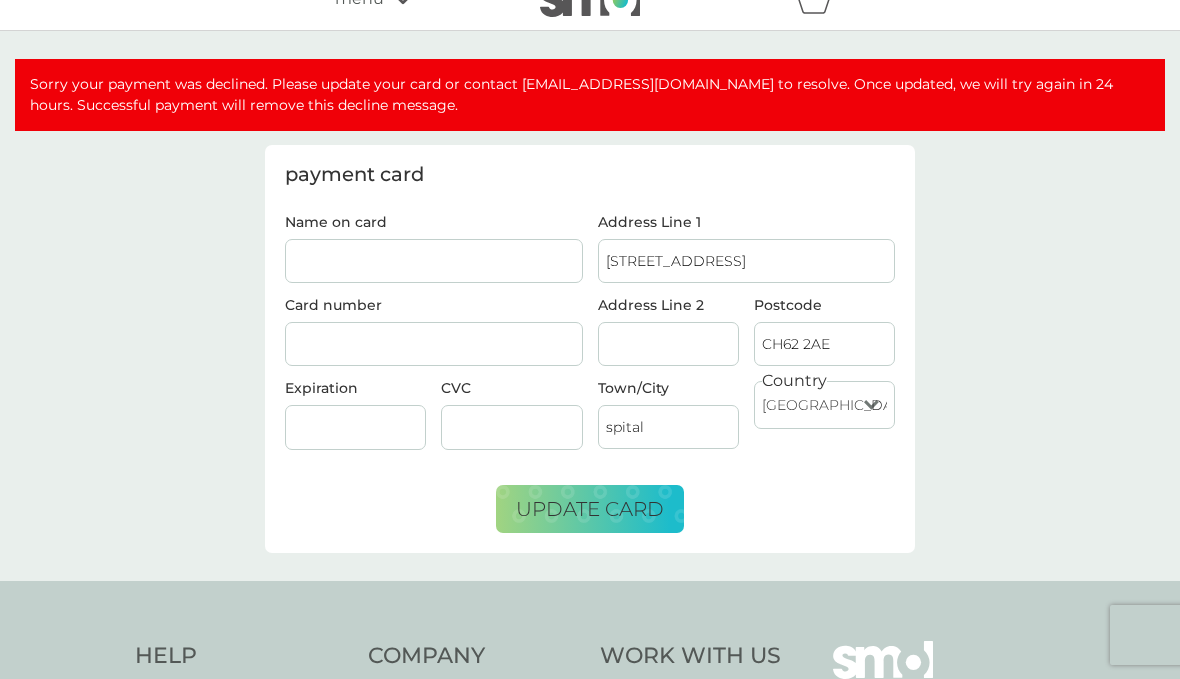 click on "Name on card" at bounding box center [434, 261] 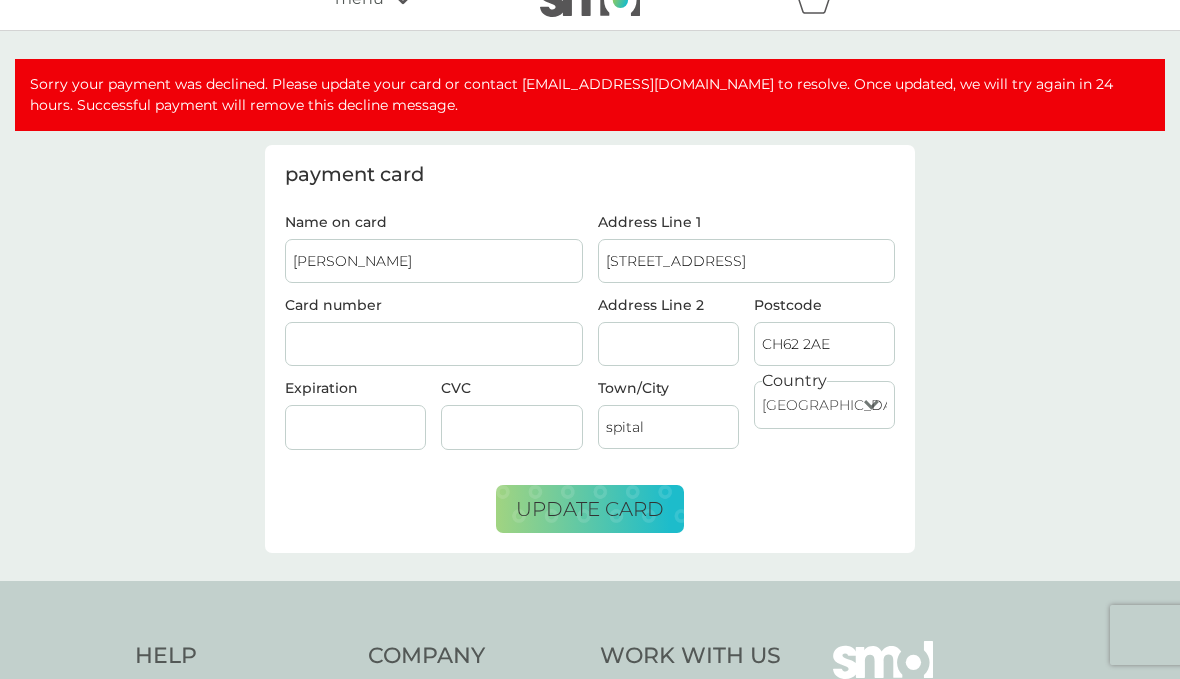 click on "update card" at bounding box center (590, 509) 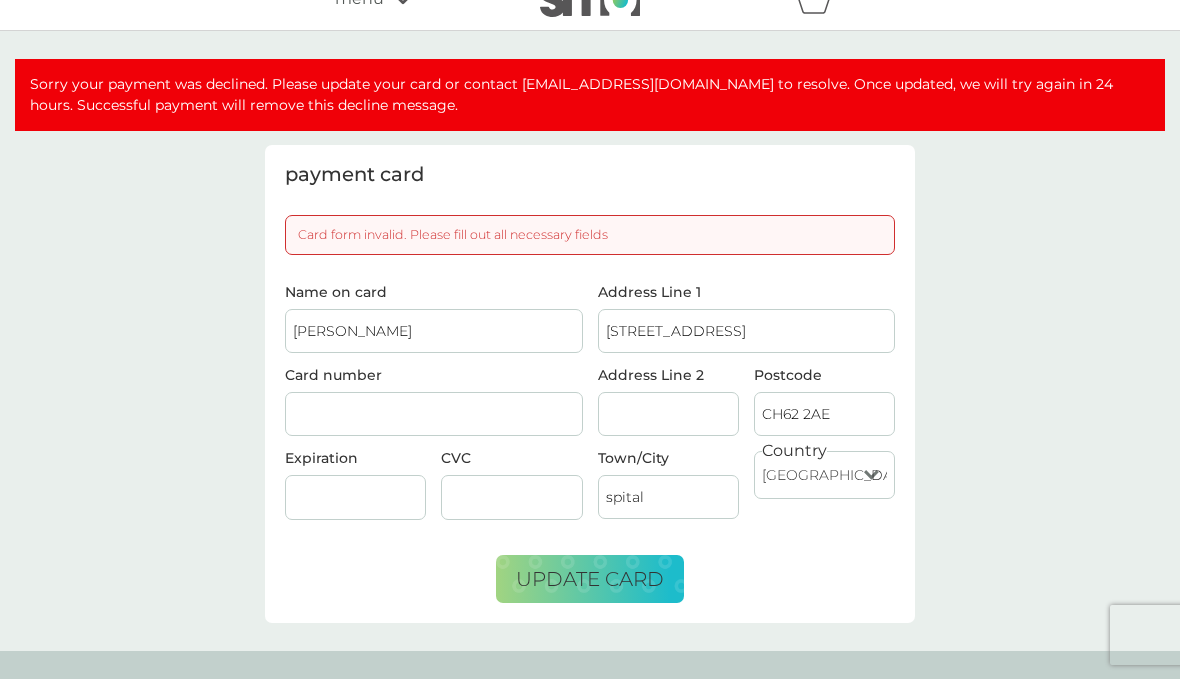 type on "Nadine Love" 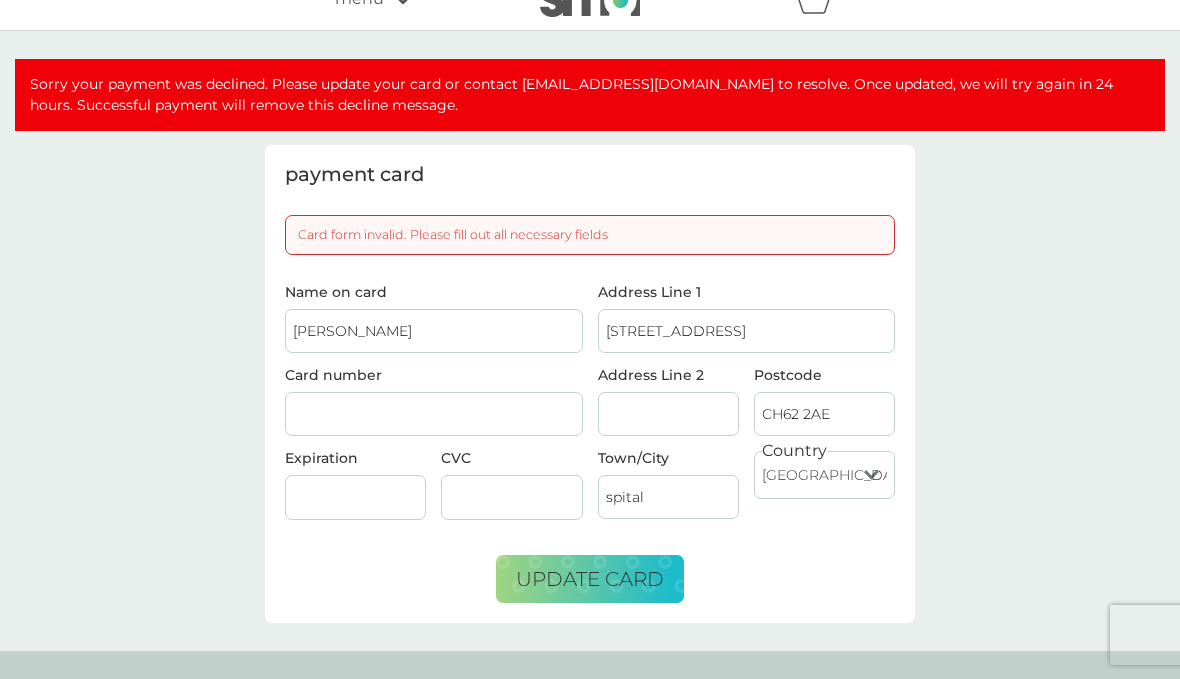 click at bounding box center (434, 414) 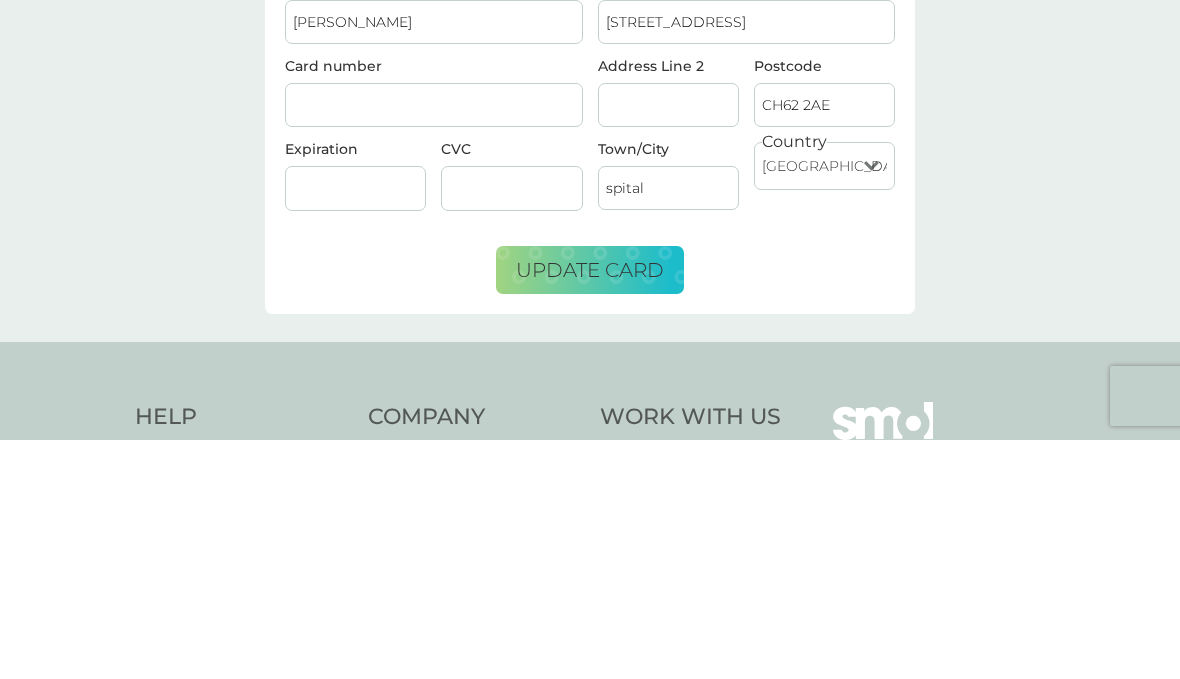 click on "update card" at bounding box center [590, 509] 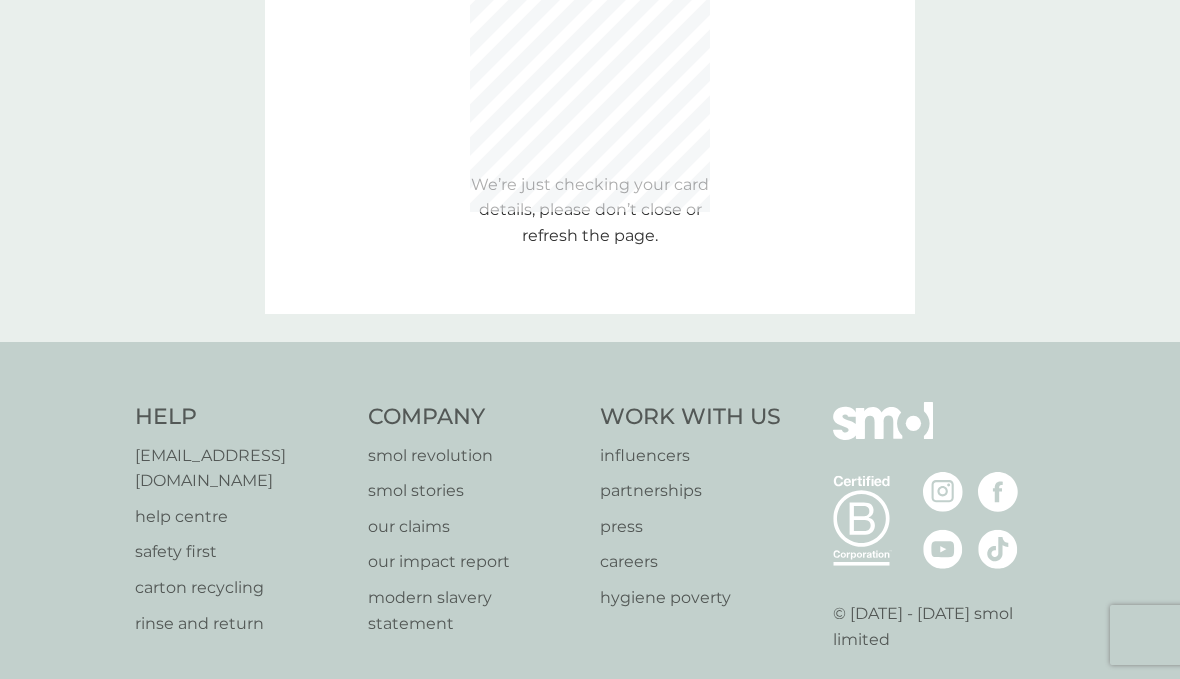 click on "Sorry your payment was declined. Please update your card or contact help@smolproducts.com to resolve. Once updated, we will try again in 24 hours. Successful payment will remove this decline message. payment card We’re just checking your card details, please don’t close or refresh the page. Name on card Nadine Love Card number Expiration CVC Address Line 1 167 Spital Road Address Line 2 Postcode CH62 2AE Town/City spital Country United Kingdom Jersey Guernsey Isle of Man United States Republic of Ireland Bulgaria Poland France Germany Netherlands" at bounding box center (590, 67) 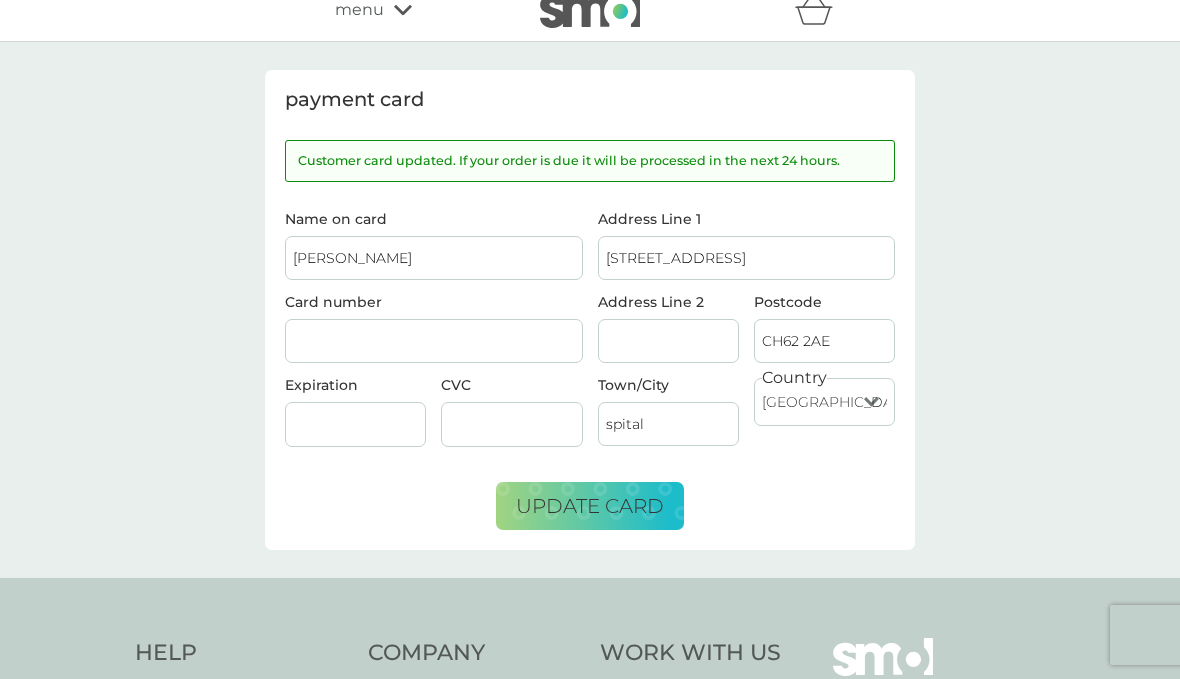 scroll, scrollTop: 0, scrollLeft: 0, axis: both 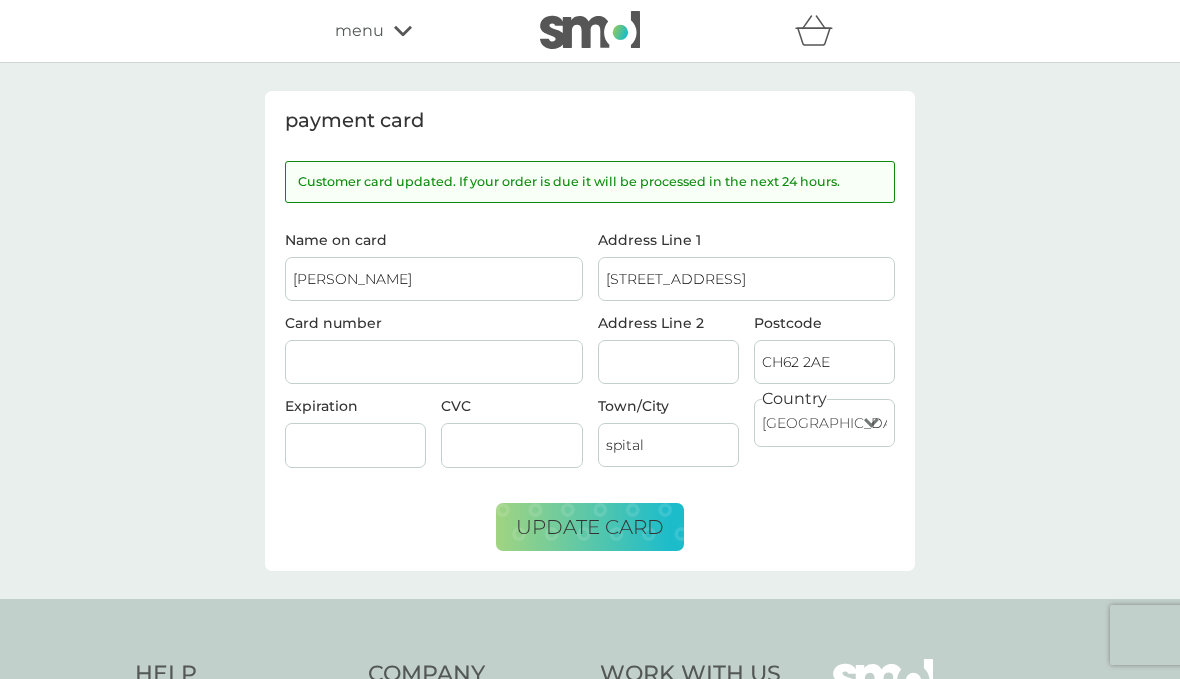 click on "menu" at bounding box center (359, 31) 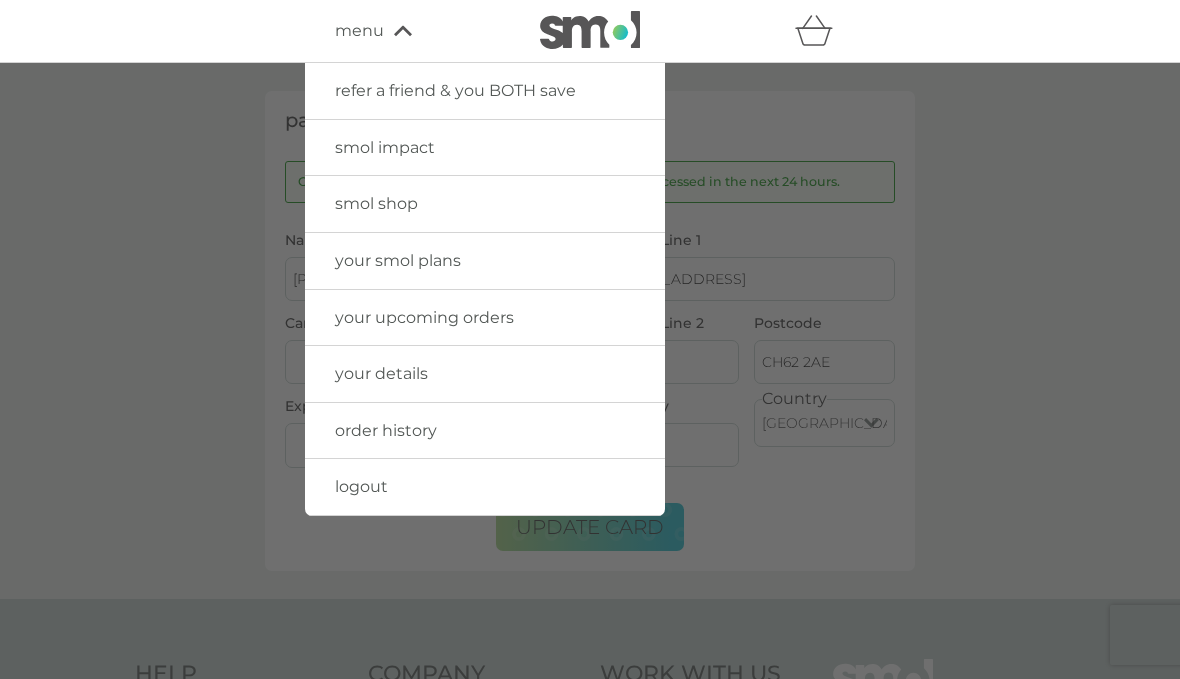 click on "logout" at bounding box center (361, 486) 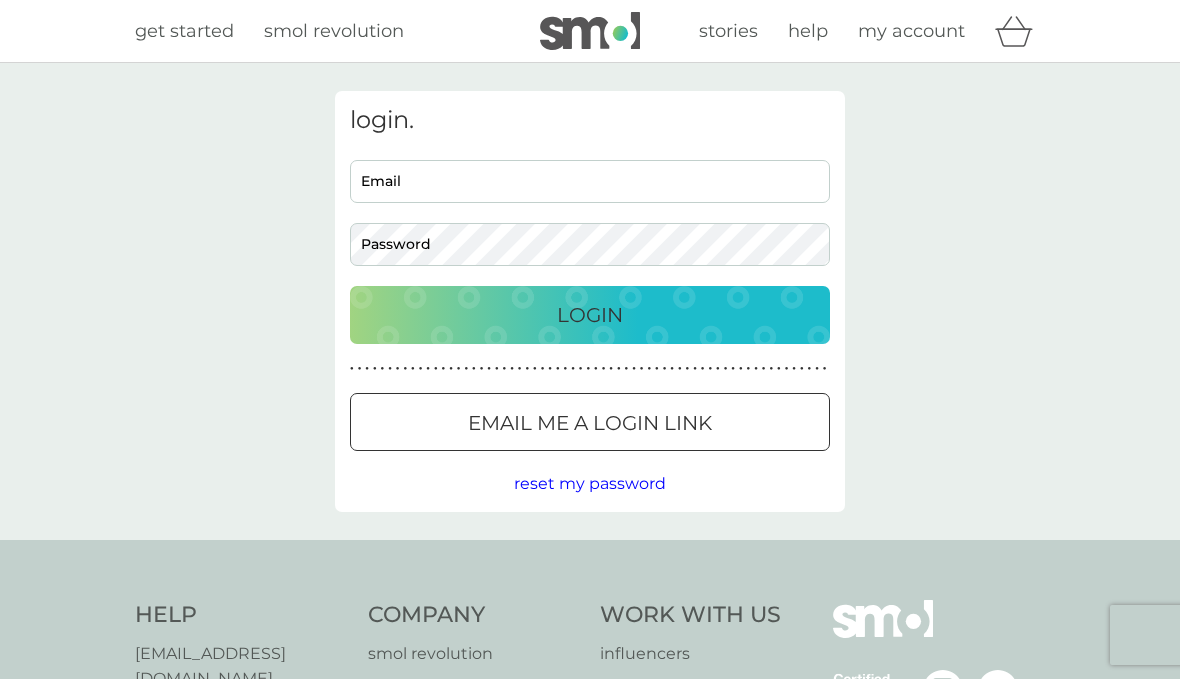 scroll, scrollTop: 0, scrollLeft: 0, axis: both 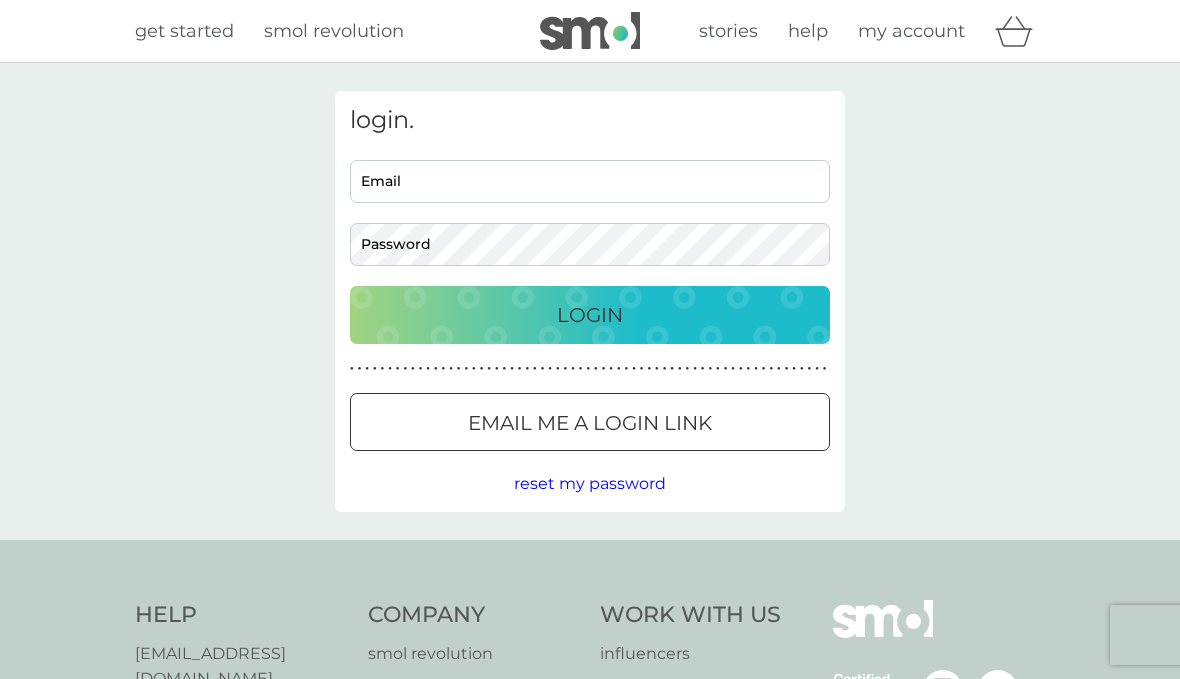 click on "get started smol revolution stories help my account" at bounding box center [590, 31] 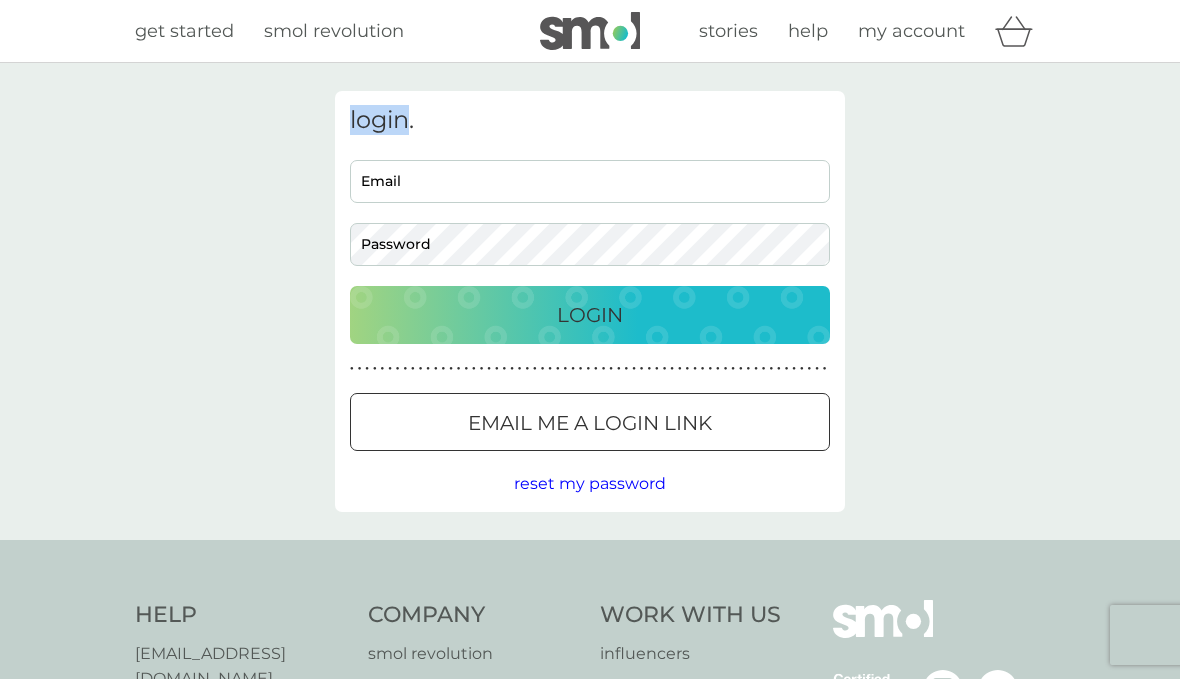 click on "login. Email Password Login ● ● ● ● ● ● ● ● ● ● ● ● ● ● ● ● ● ● ● ● ● ● ● ● ● ● ● ● ● ● ● ● ● ● ● ● ● ● ● ● ● ● ● ● ● ● ● ● ● ● ● ● ● ● ● ● ● ● ● ● ● ● ● ● ● ● ● ● ● ● Email me a login link reset my password" at bounding box center (590, 301) 